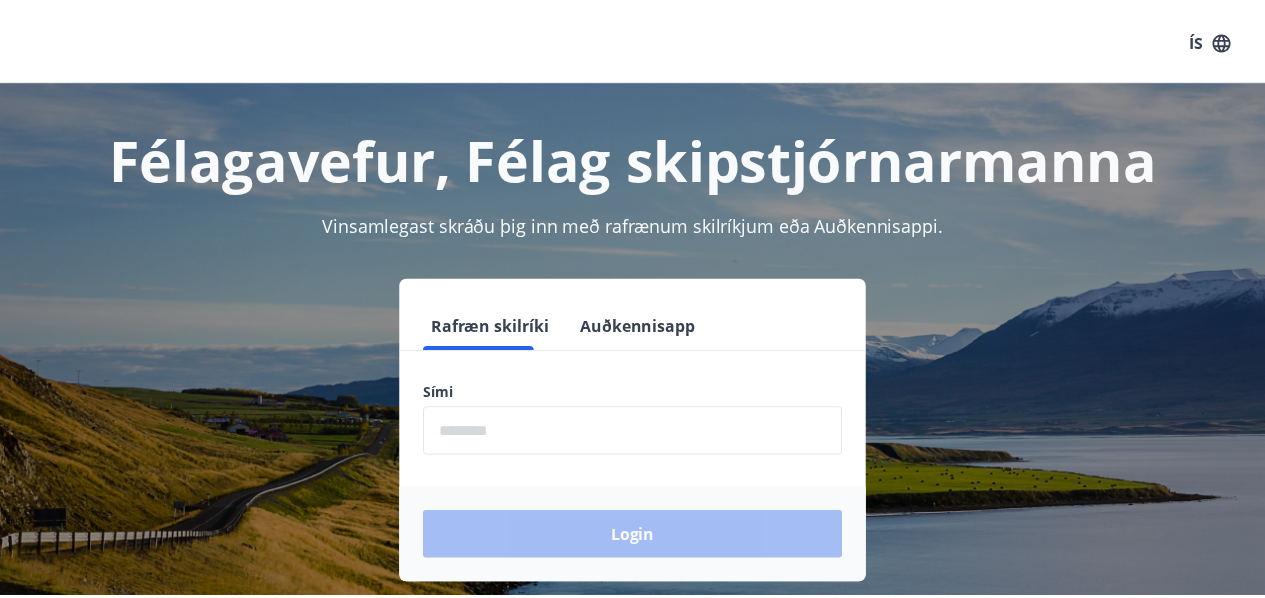 scroll, scrollTop: 0, scrollLeft: 0, axis: both 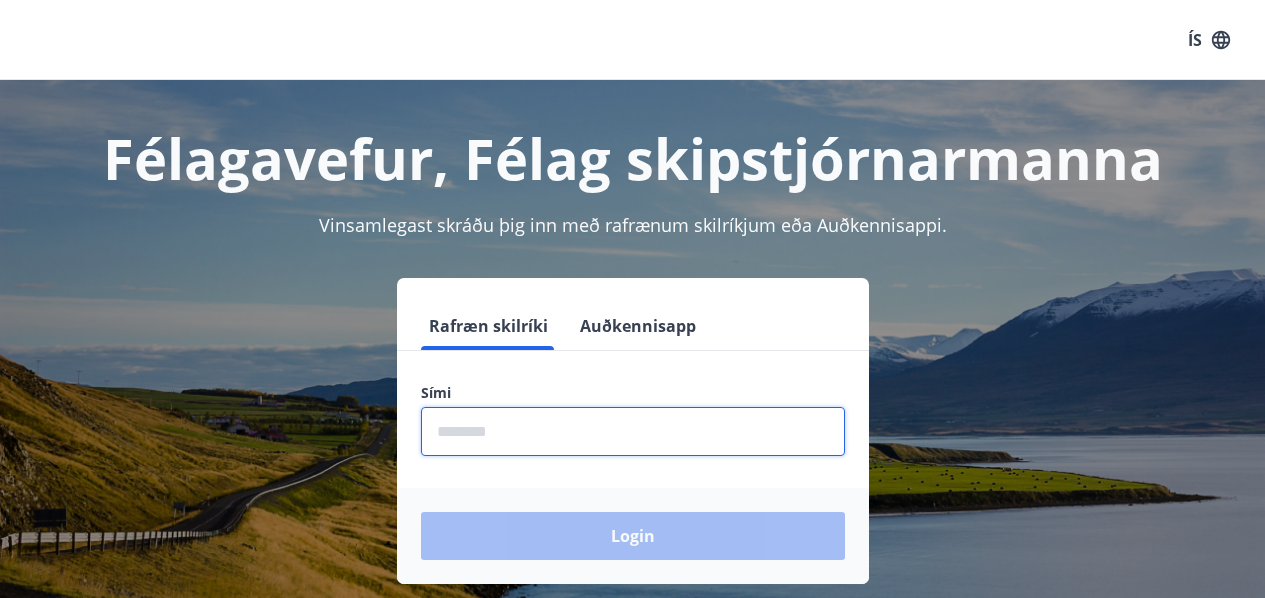 click at bounding box center (633, 431) 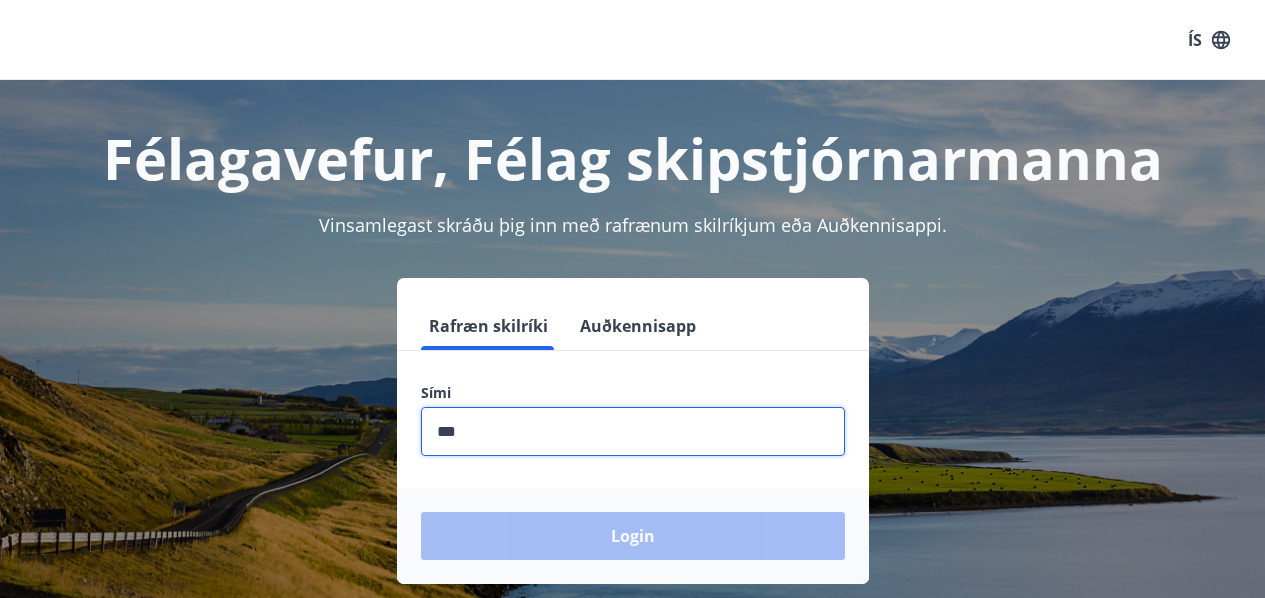 type on "********" 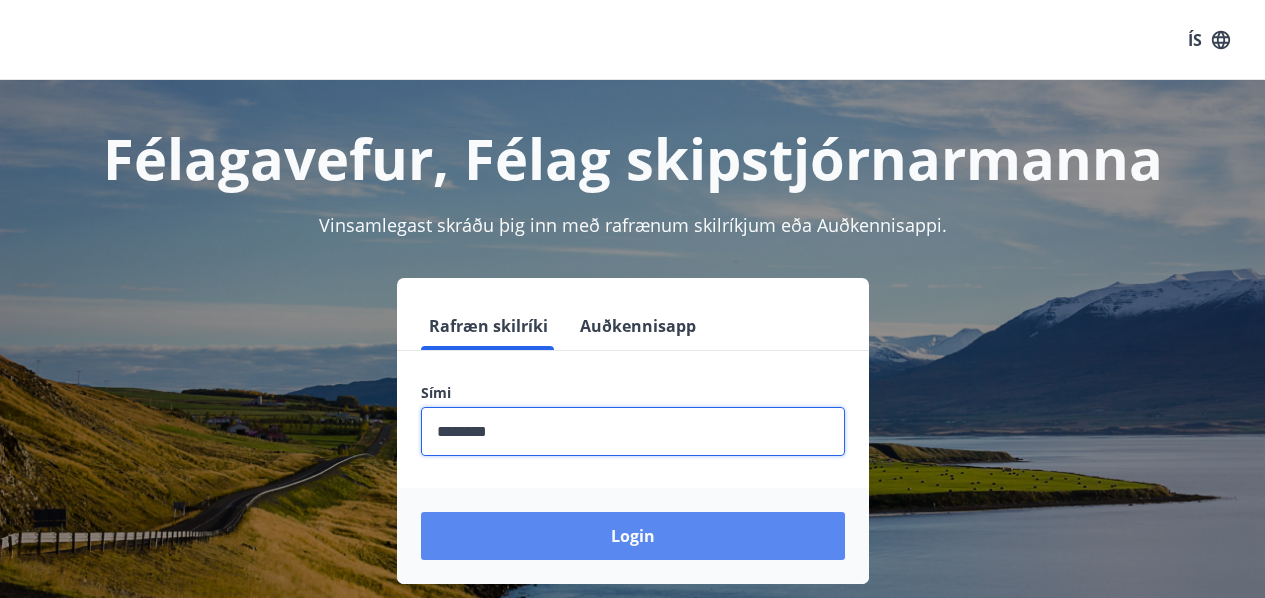 click on "Login" at bounding box center (633, 536) 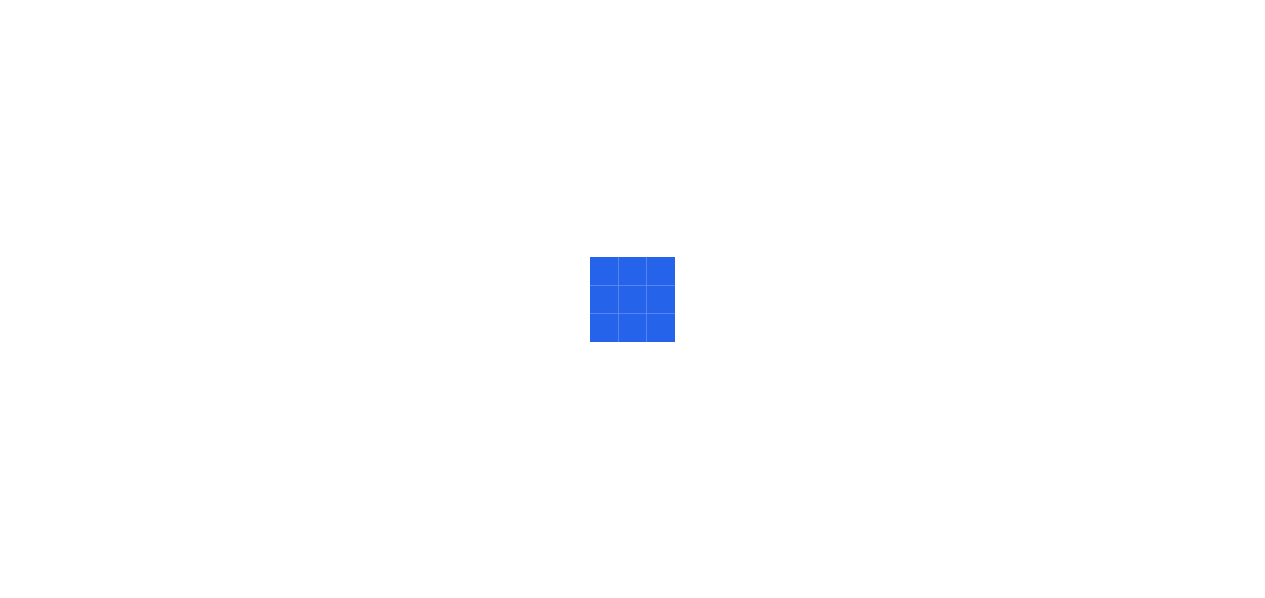 scroll, scrollTop: 0, scrollLeft: 0, axis: both 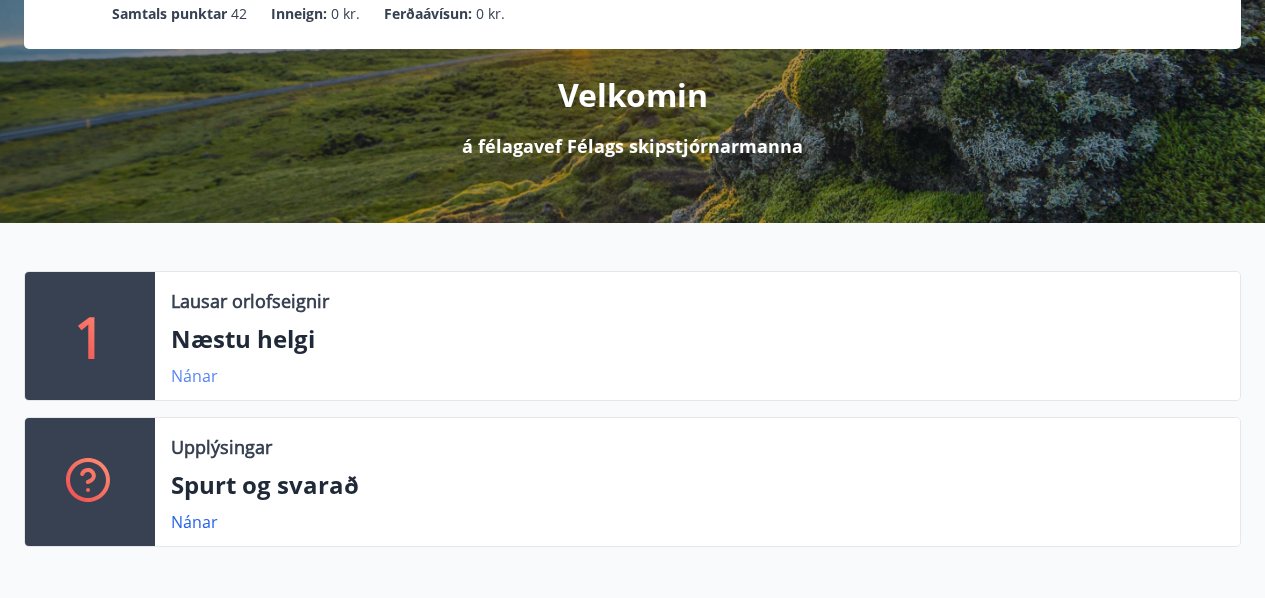 click on "Nánar" at bounding box center [194, 376] 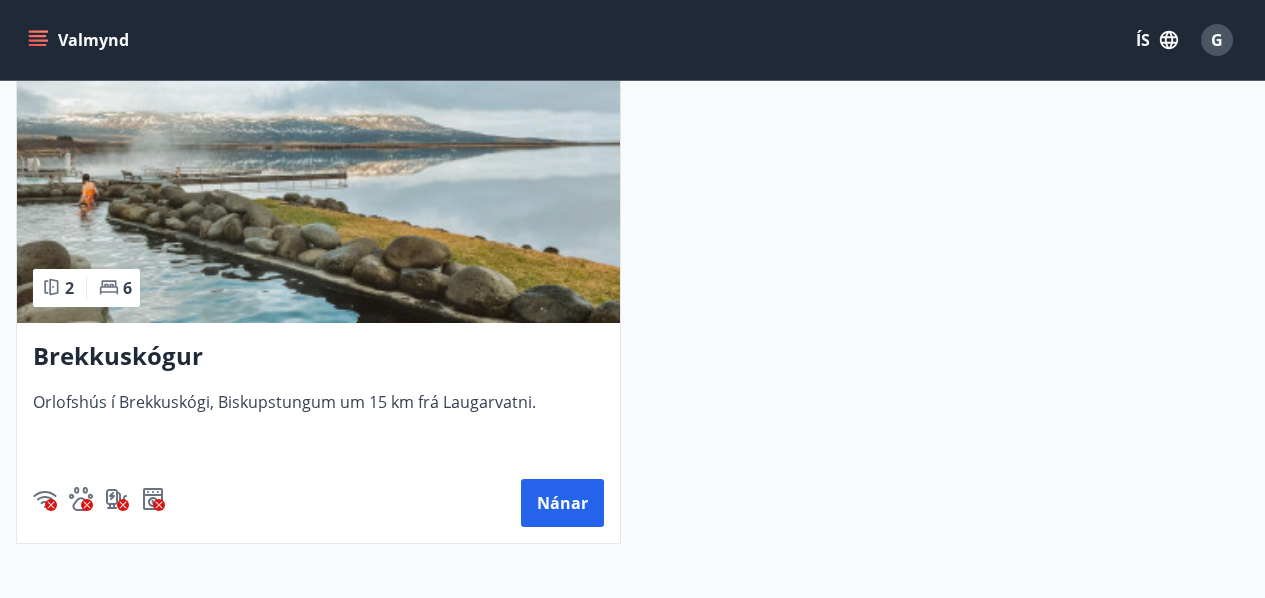 scroll, scrollTop: 475, scrollLeft: 0, axis: vertical 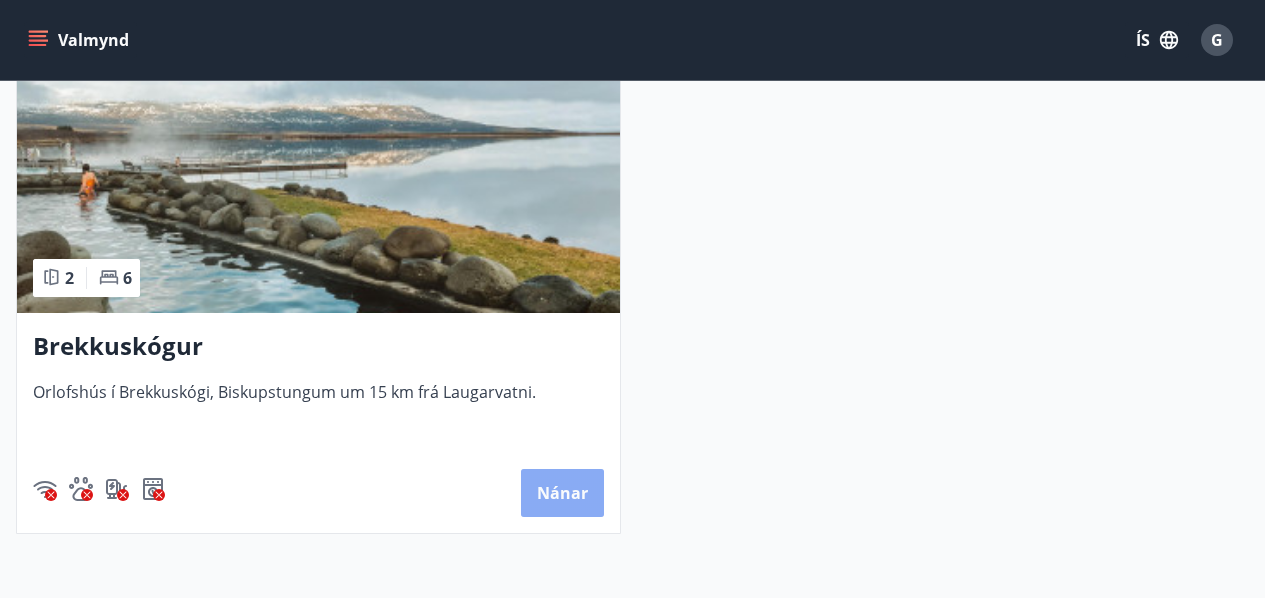 click on "Nánar" at bounding box center (562, 493) 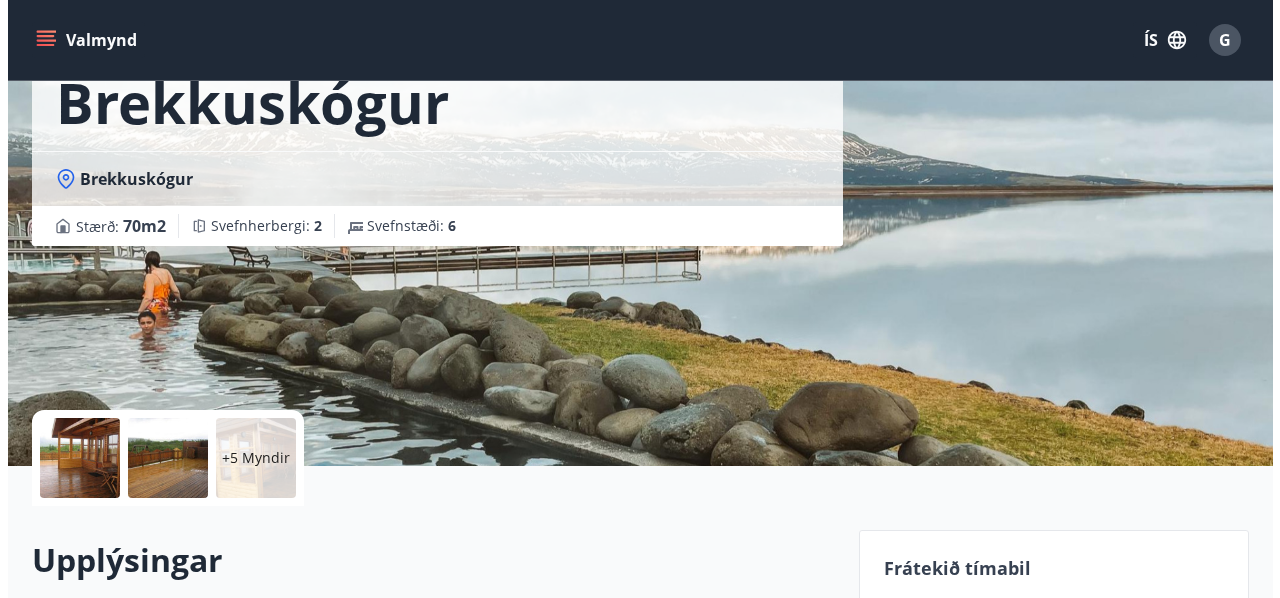 scroll, scrollTop: 71, scrollLeft: 0, axis: vertical 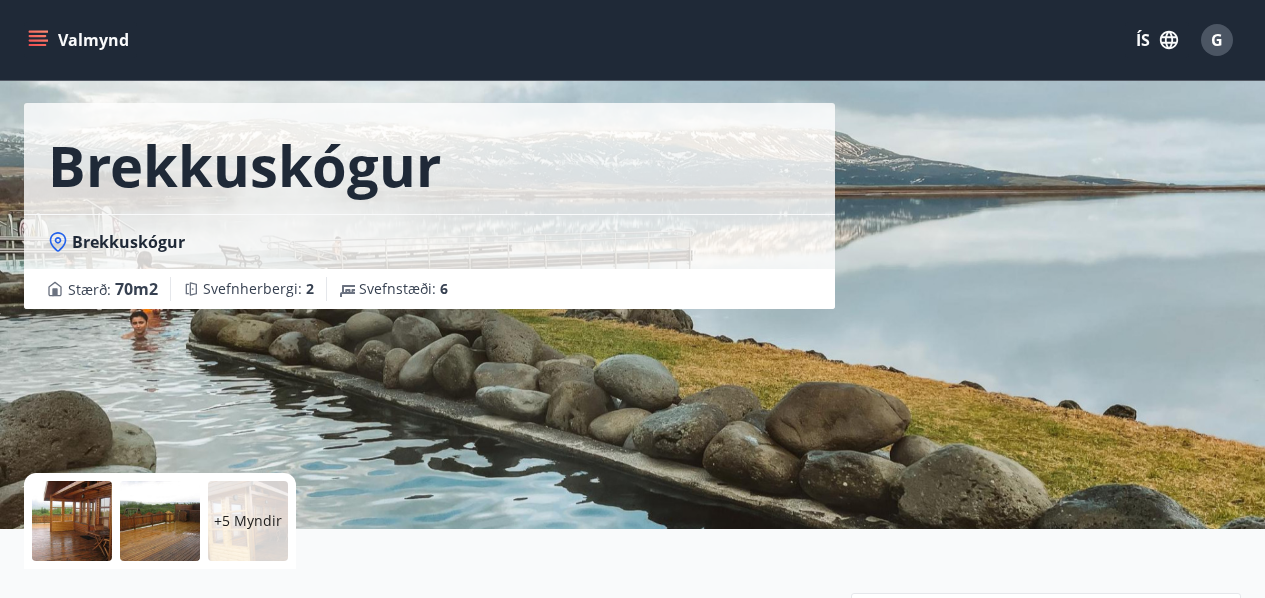 click on "+5 Myndir" at bounding box center [248, 521] 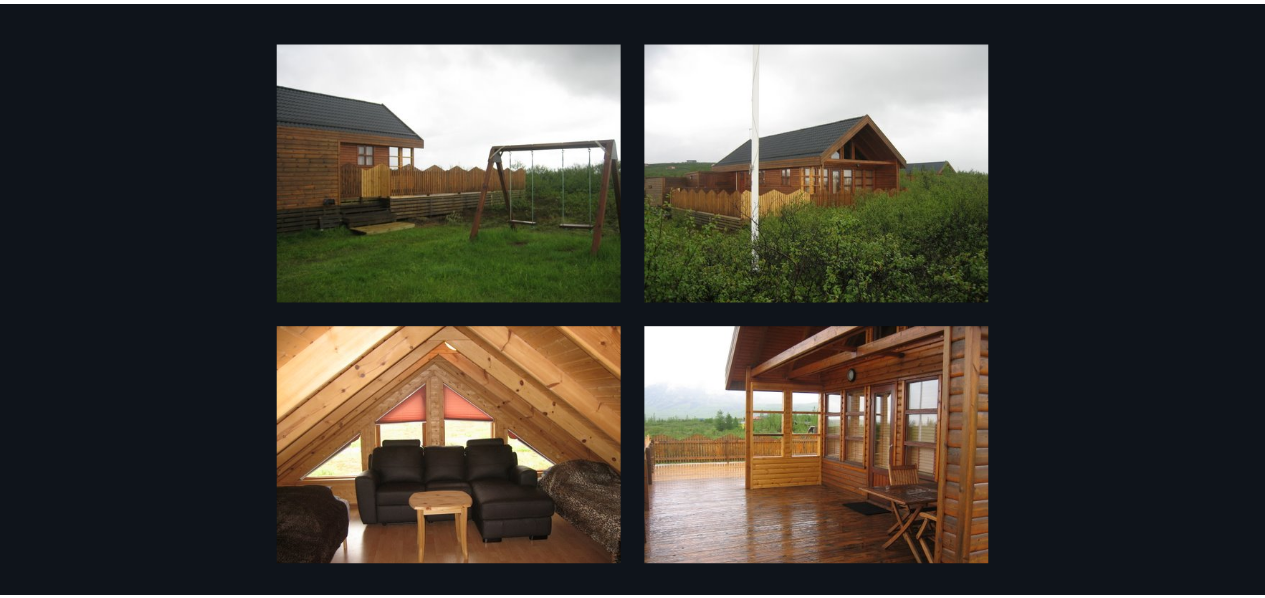 scroll, scrollTop: 0, scrollLeft: 0, axis: both 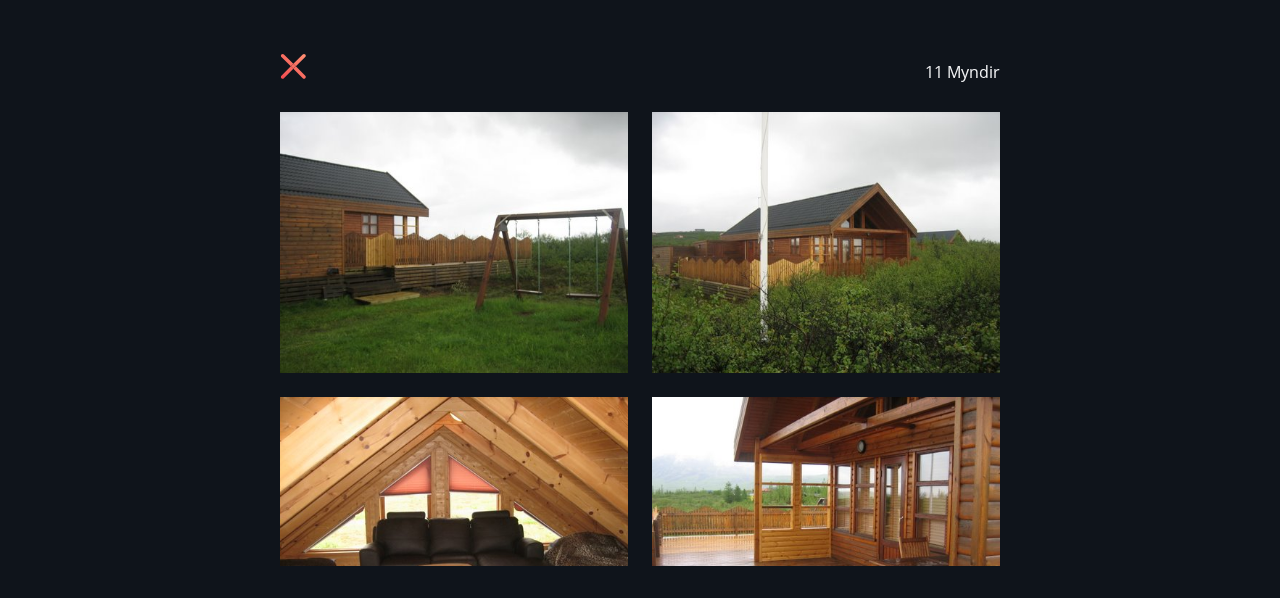 click 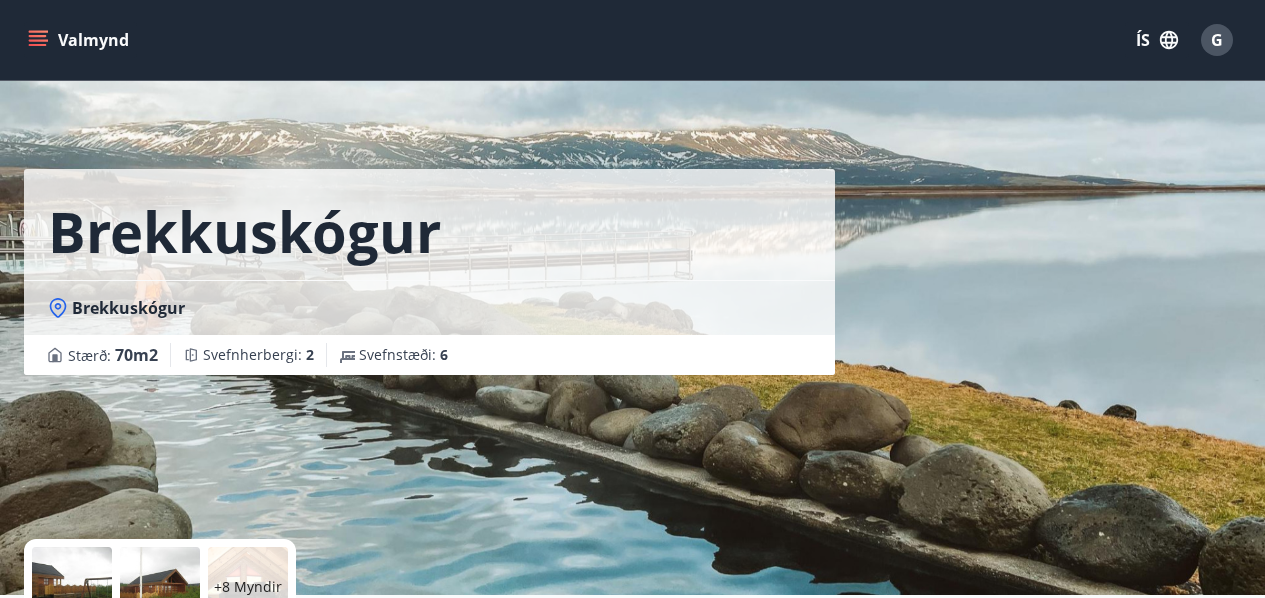 scroll, scrollTop: 0, scrollLeft: 0, axis: both 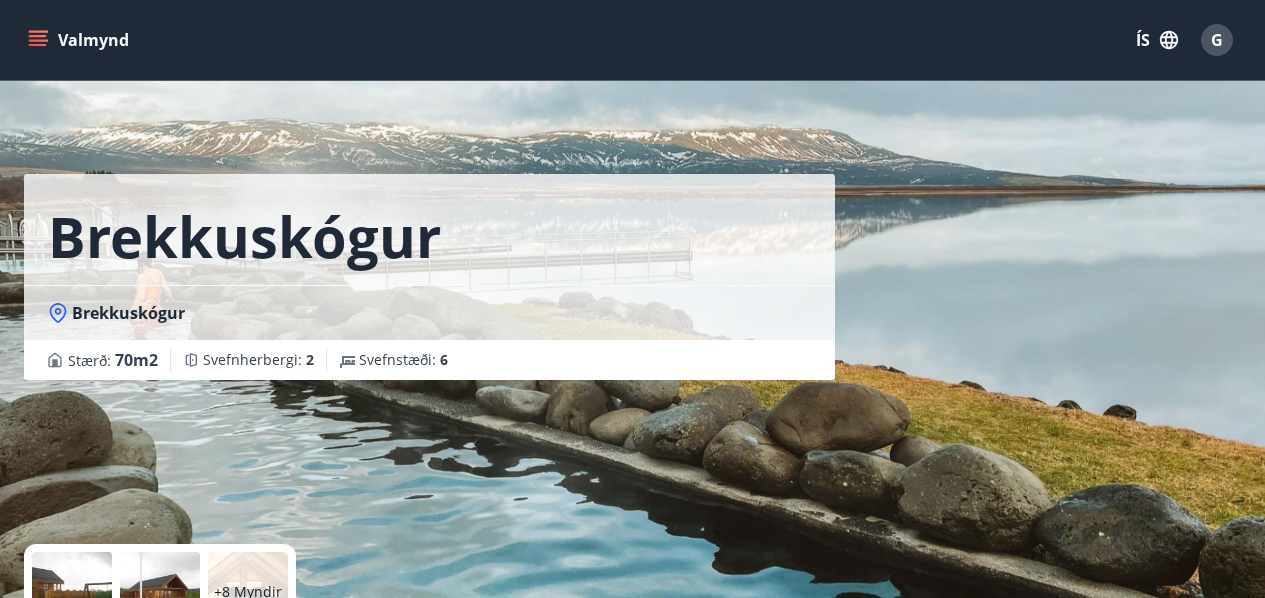 click 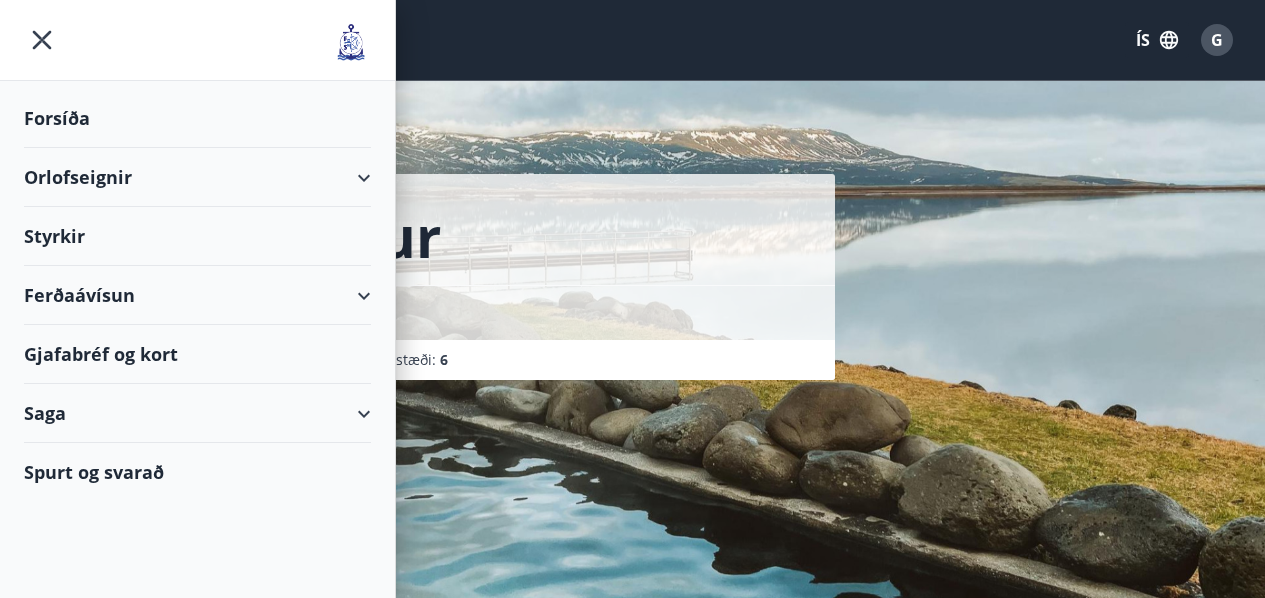 click on "Forsíða" at bounding box center (197, 118) 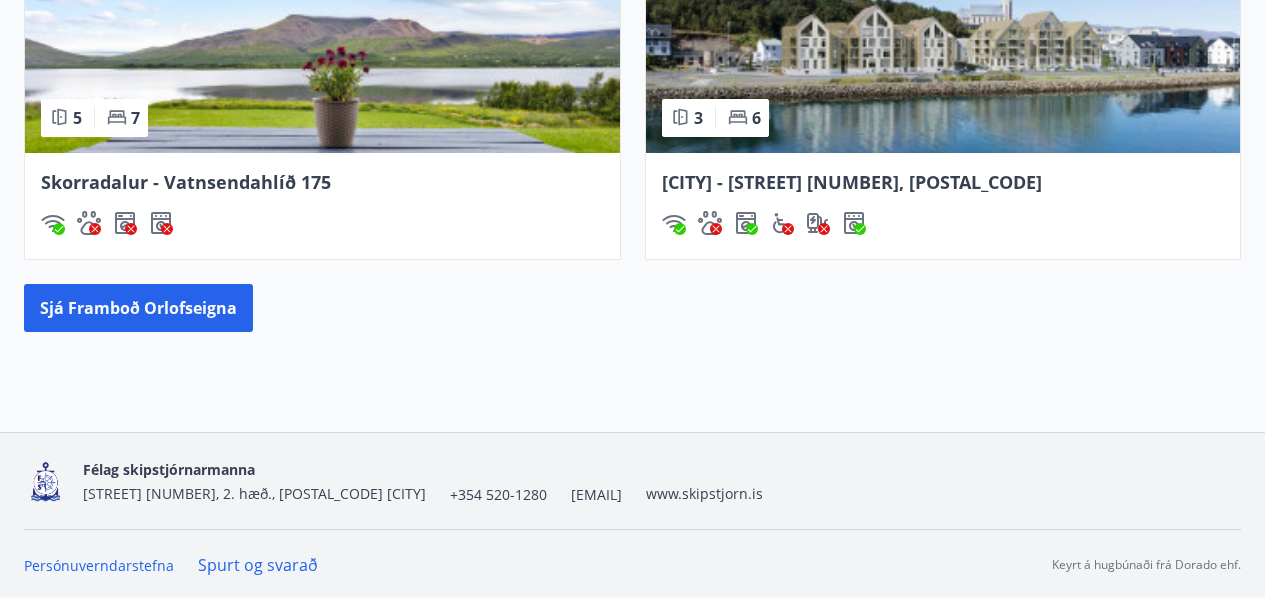 scroll, scrollTop: 1951, scrollLeft: 0, axis: vertical 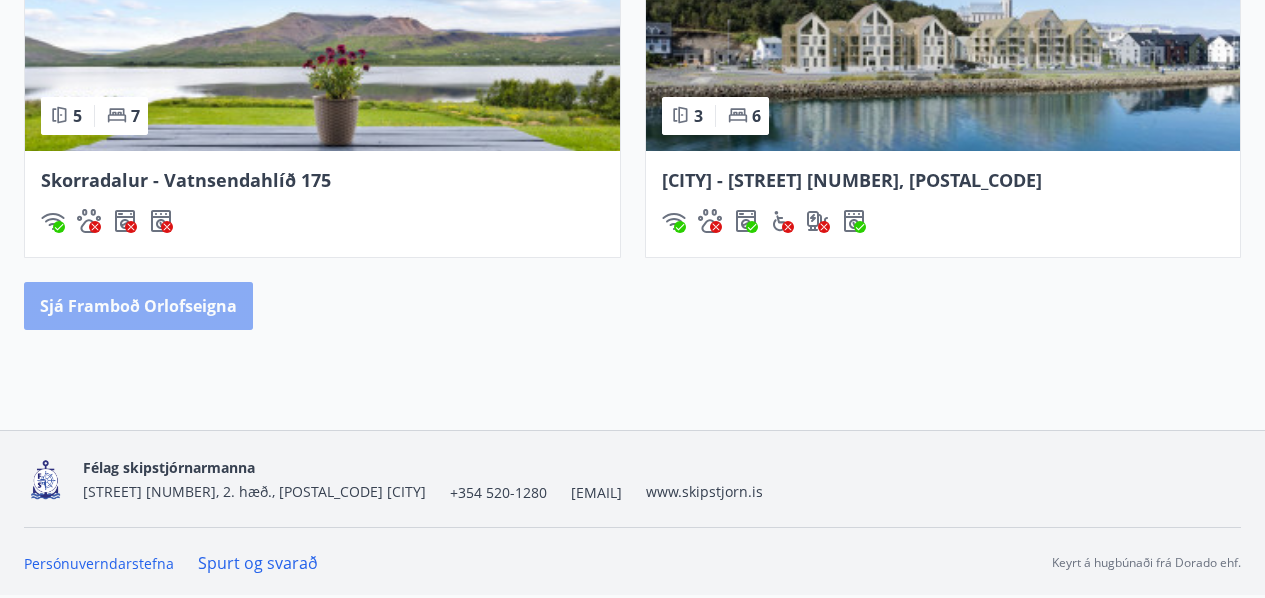 click on "Sjá framboð orlofseigna" at bounding box center [138, 306] 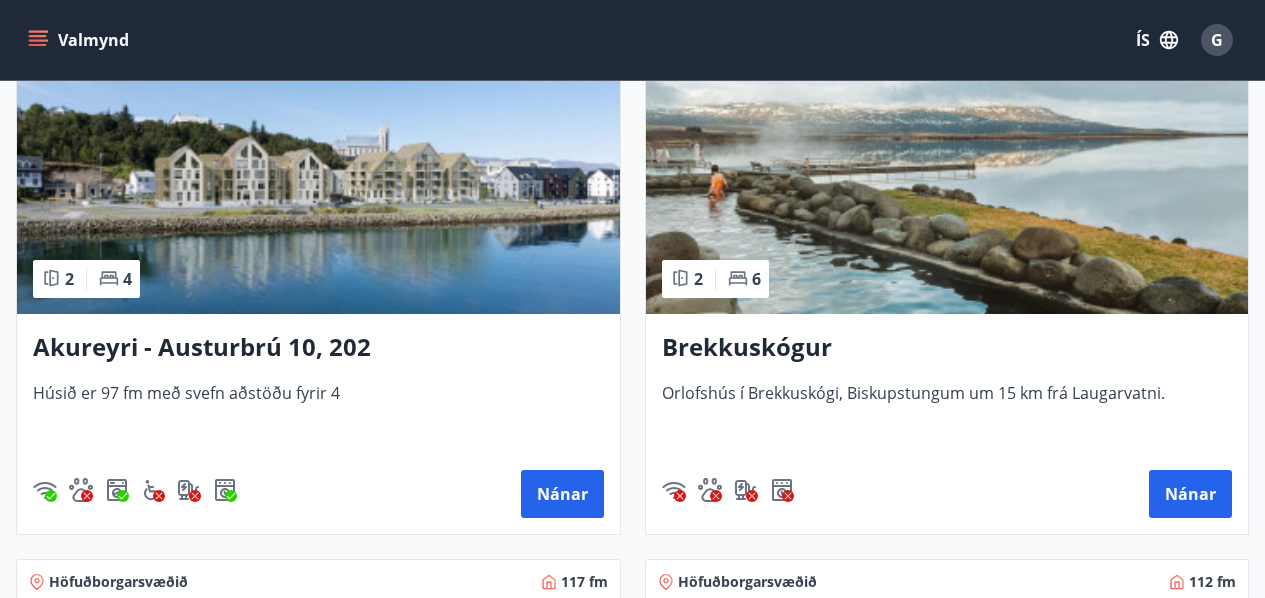scroll, scrollTop: 0, scrollLeft: 0, axis: both 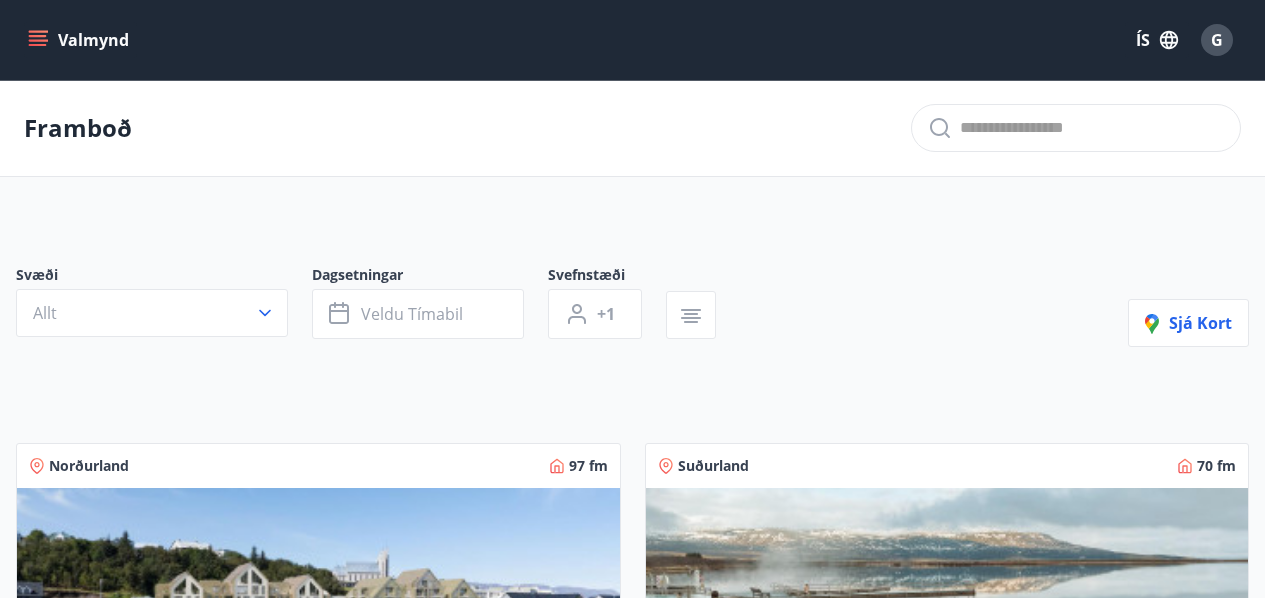click on "Valmynd" at bounding box center (80, 40) 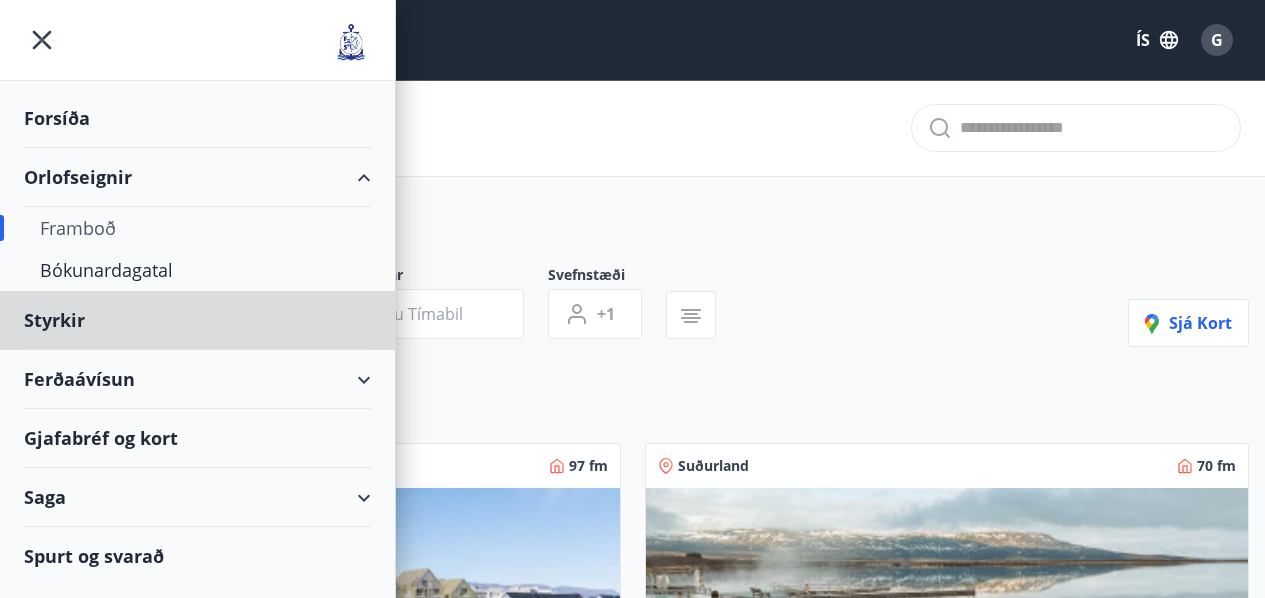 click on "Forsíða" at bounding box center (197, 118) 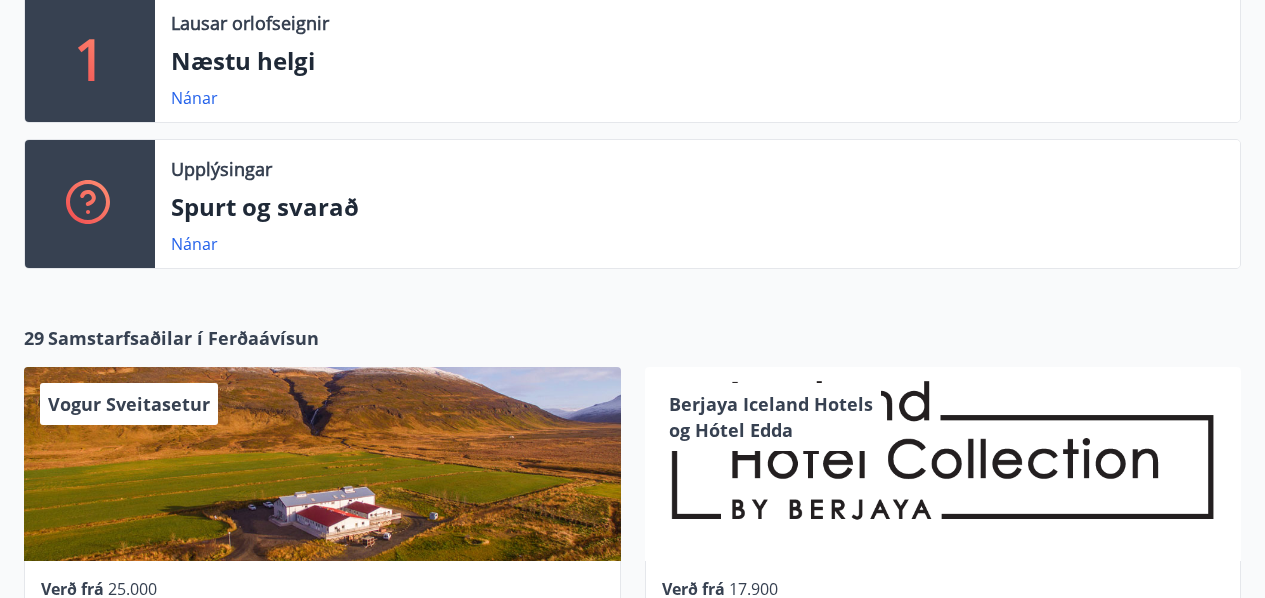 scroll, scrollTop: 300, scrollLeft: 0, axis: vertical 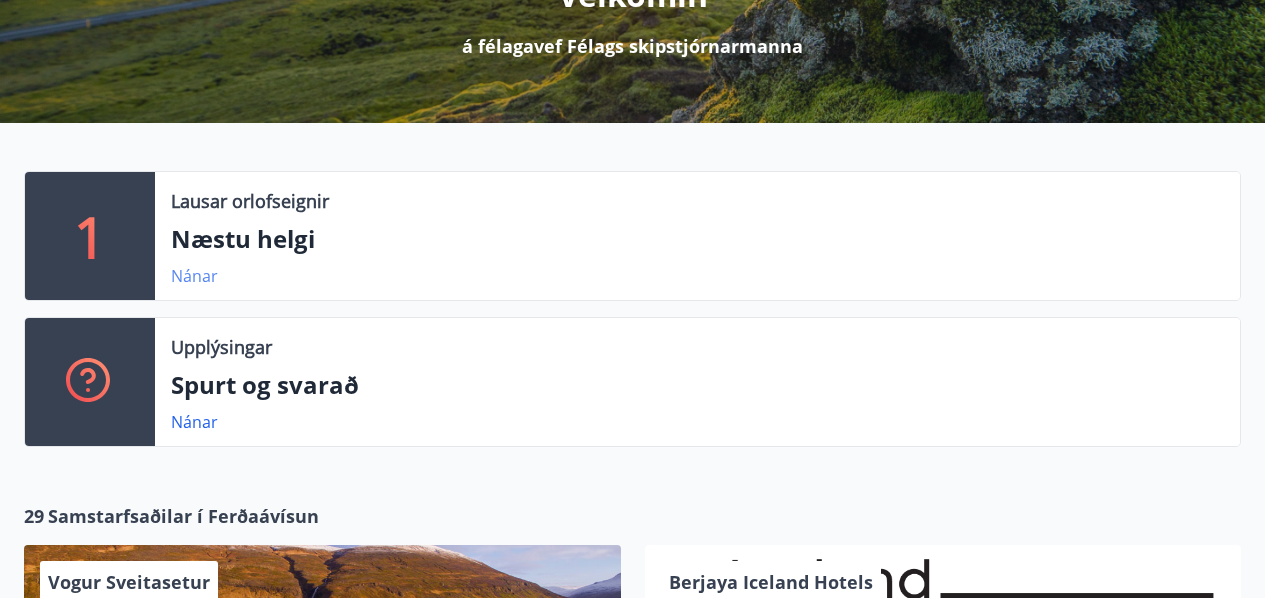 click on "Nánar" at bounding box center [194, 276] 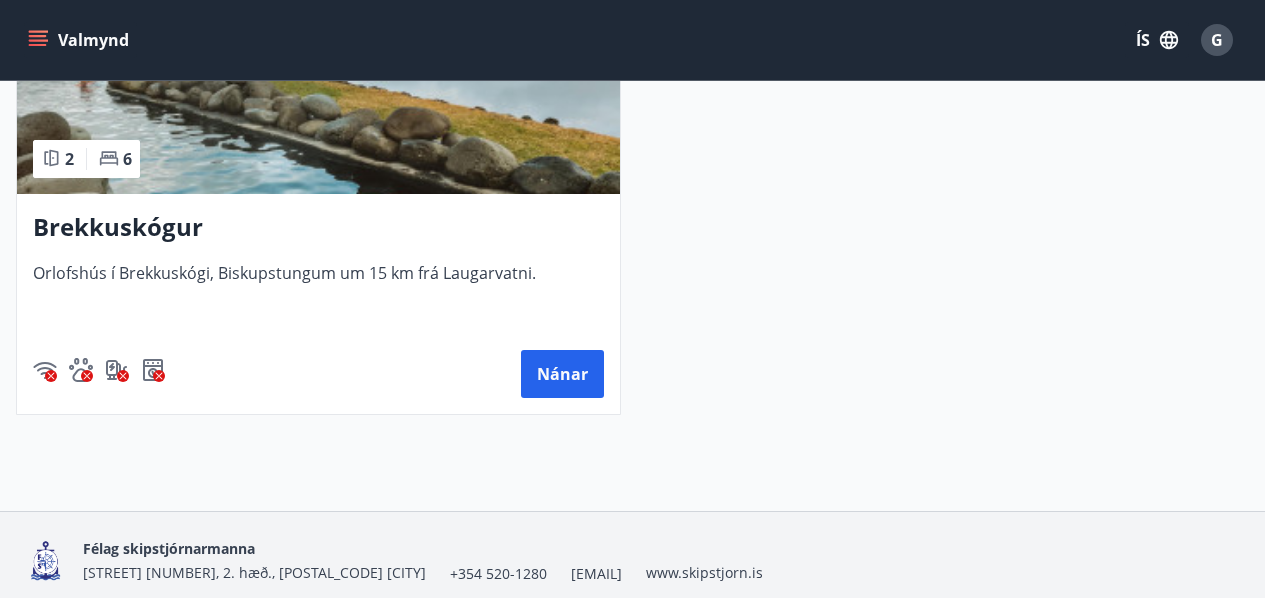 scroll, scrollTop: 600, scrollLeft: 0, axis: vertical 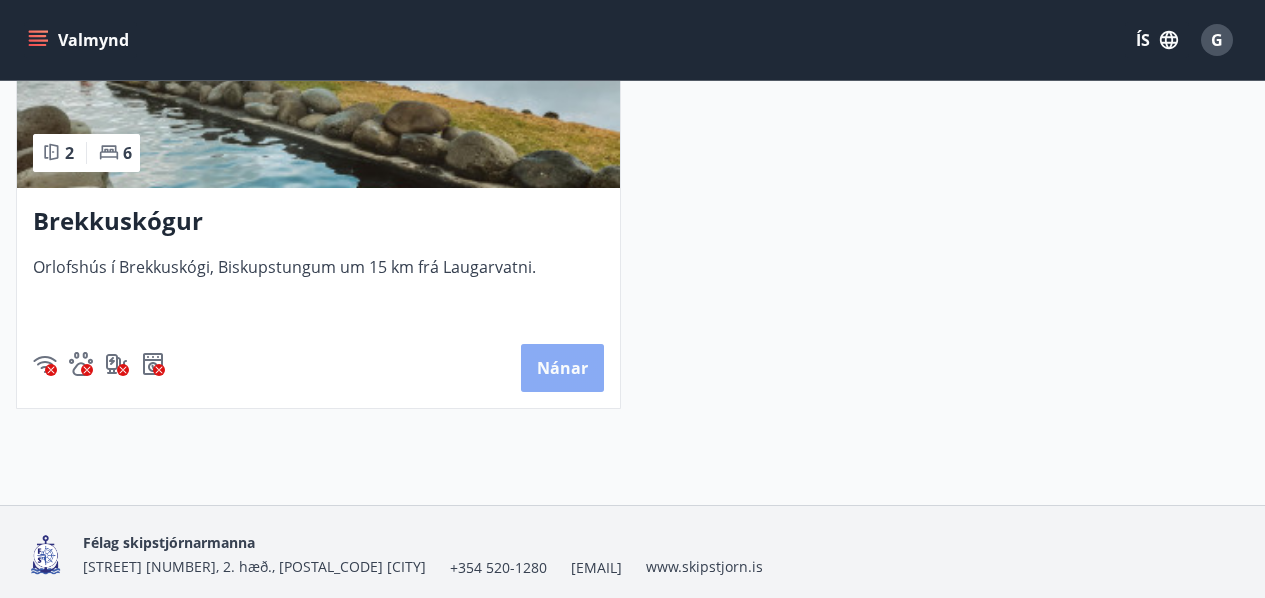 click on "Nánar" at bounding box center [562, 368] 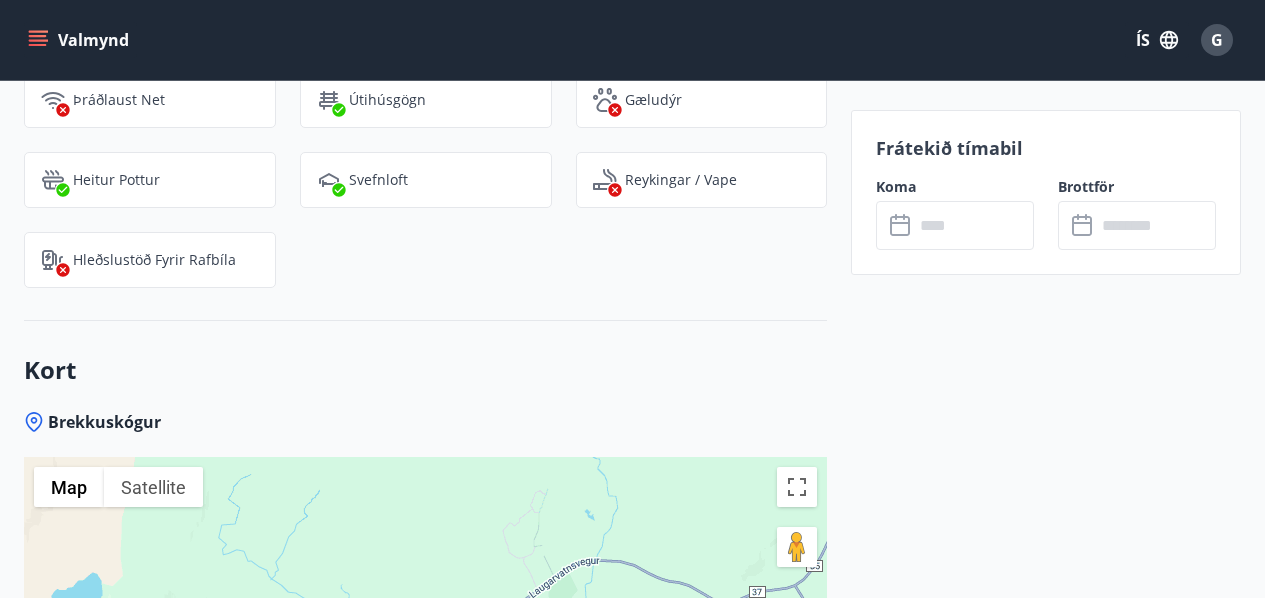 scroll, scrollTop: 1900, scrollLeft: 0, axis: vertical 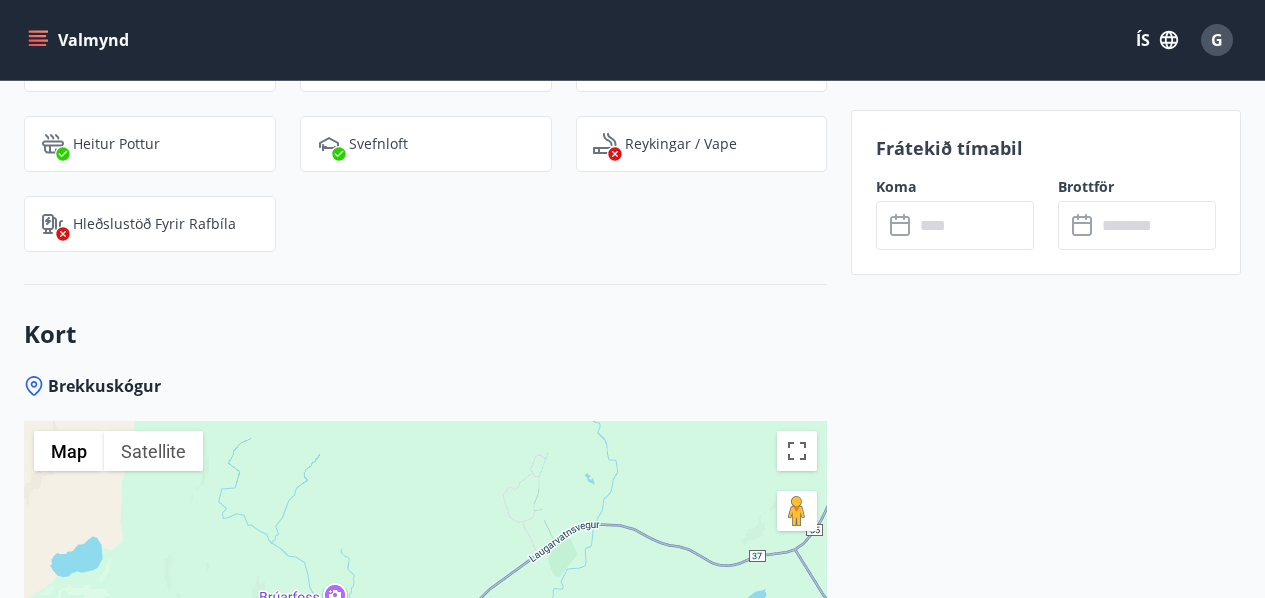 click 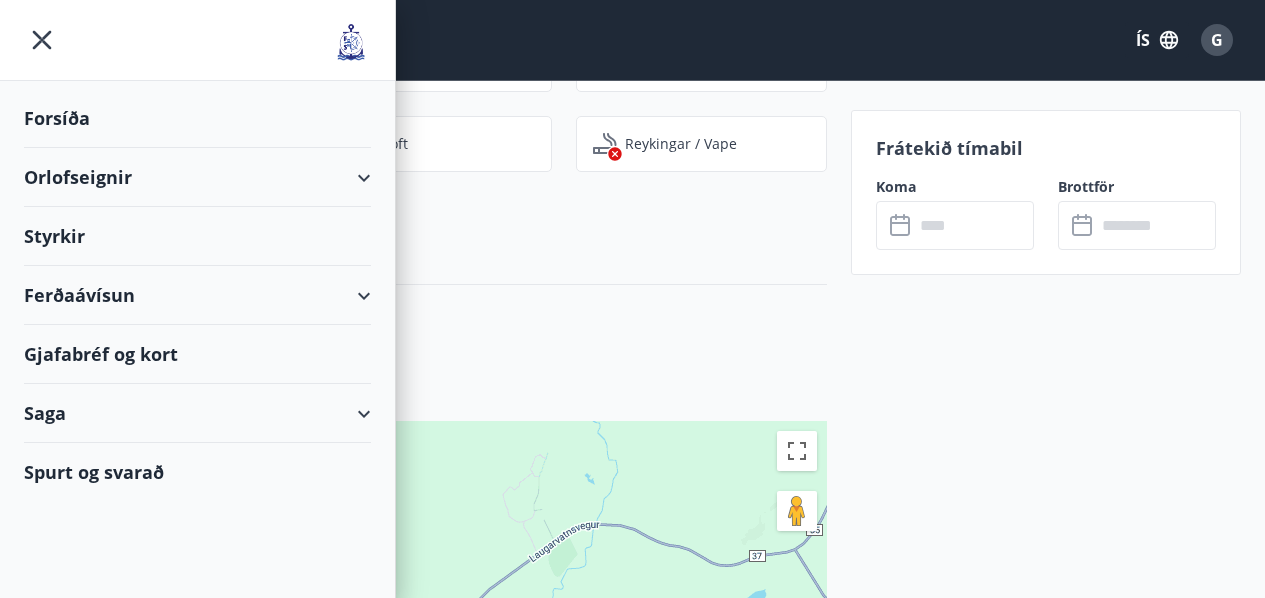 click on "Forsíða" at bounding box center [197, 118] 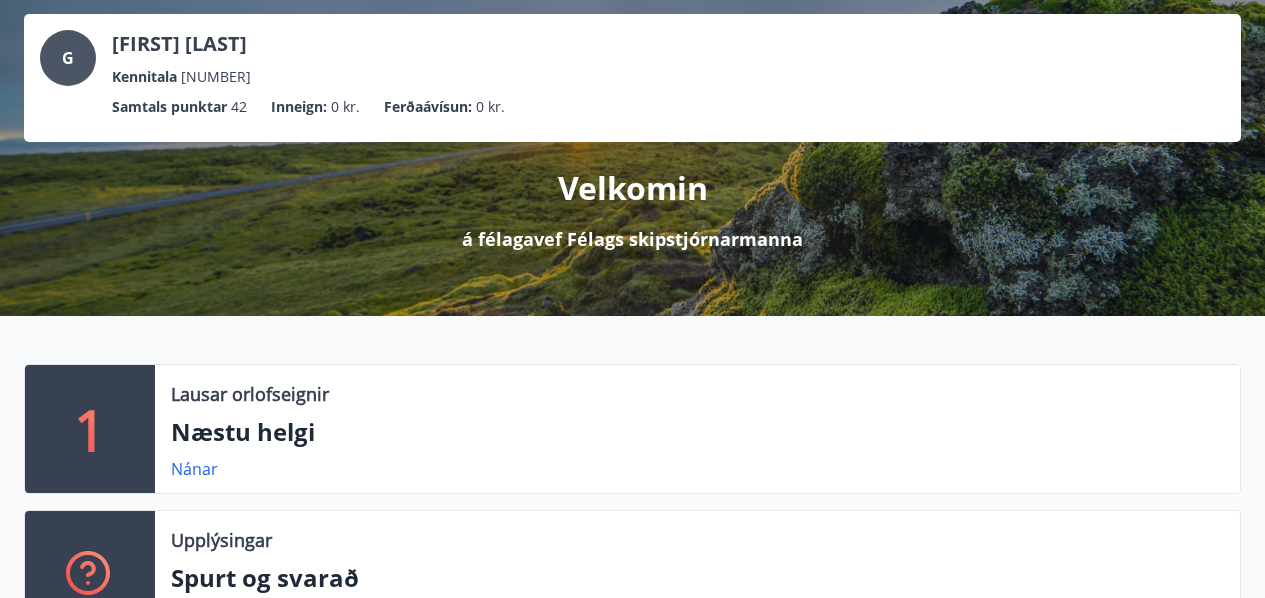 scroll, scrollTop: 0, scrollLeft: 0, axis: both 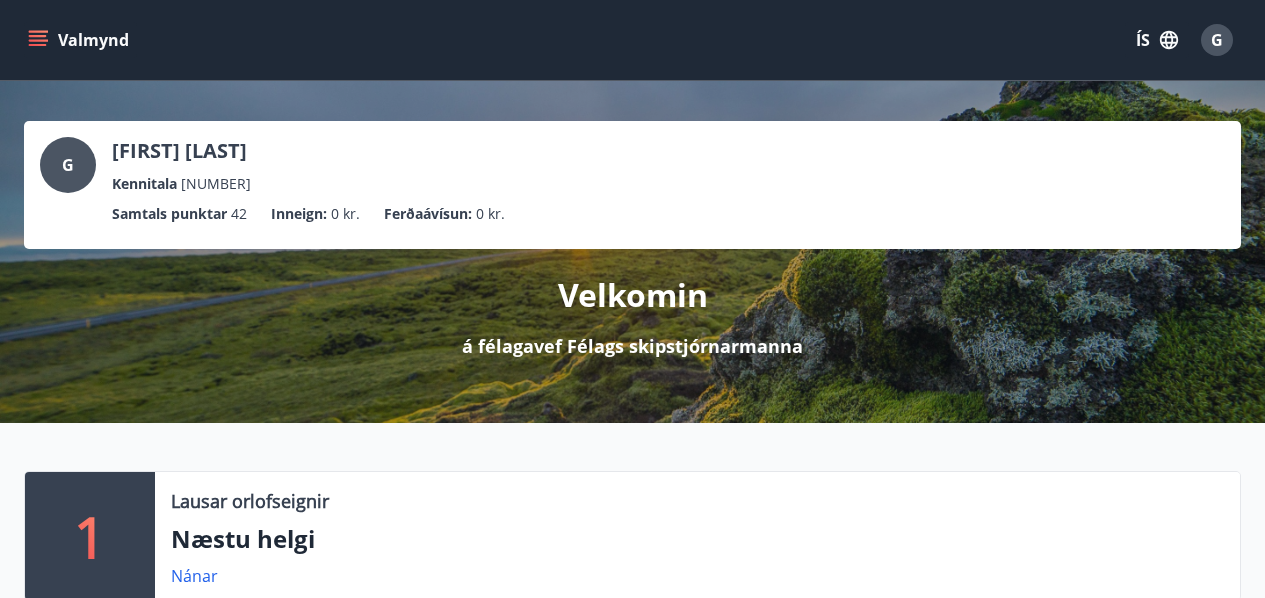 click 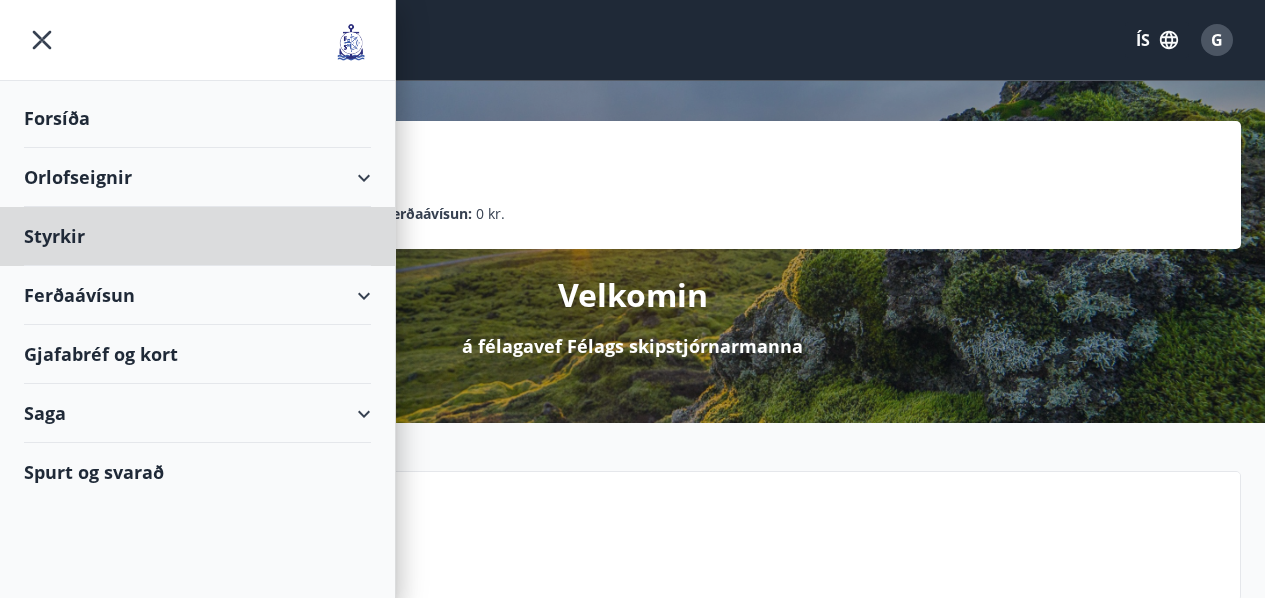 click on "Forsíða" at bounding box center (197, 118) 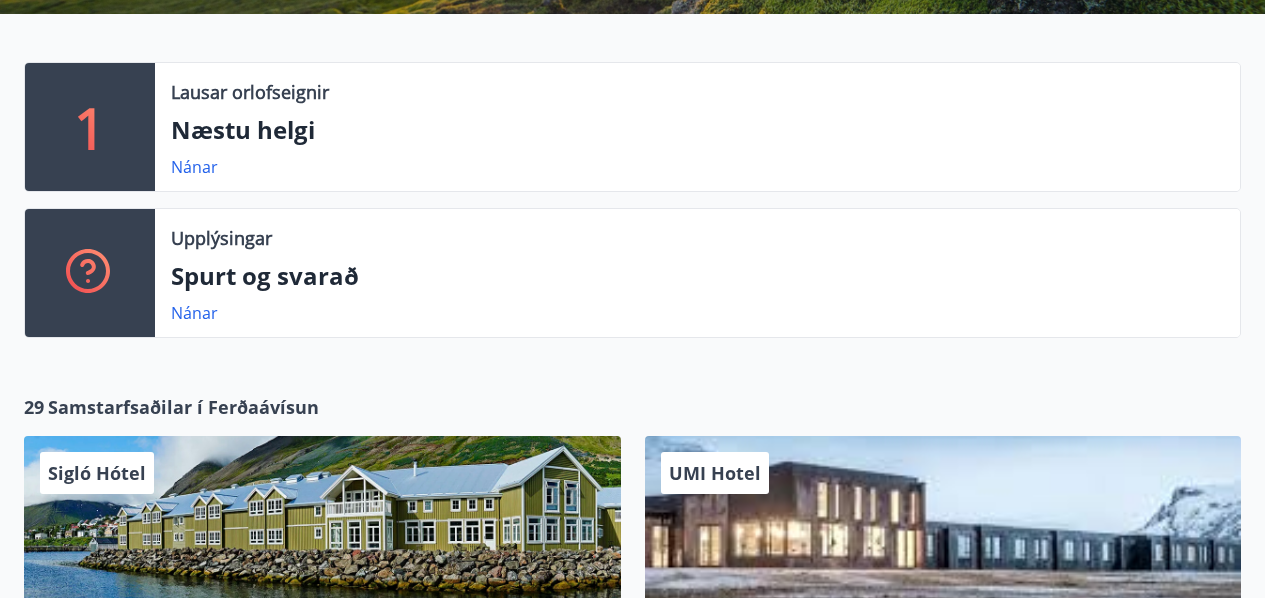scroll, scrollTop: 0, scrollLeft: 0, axis: both 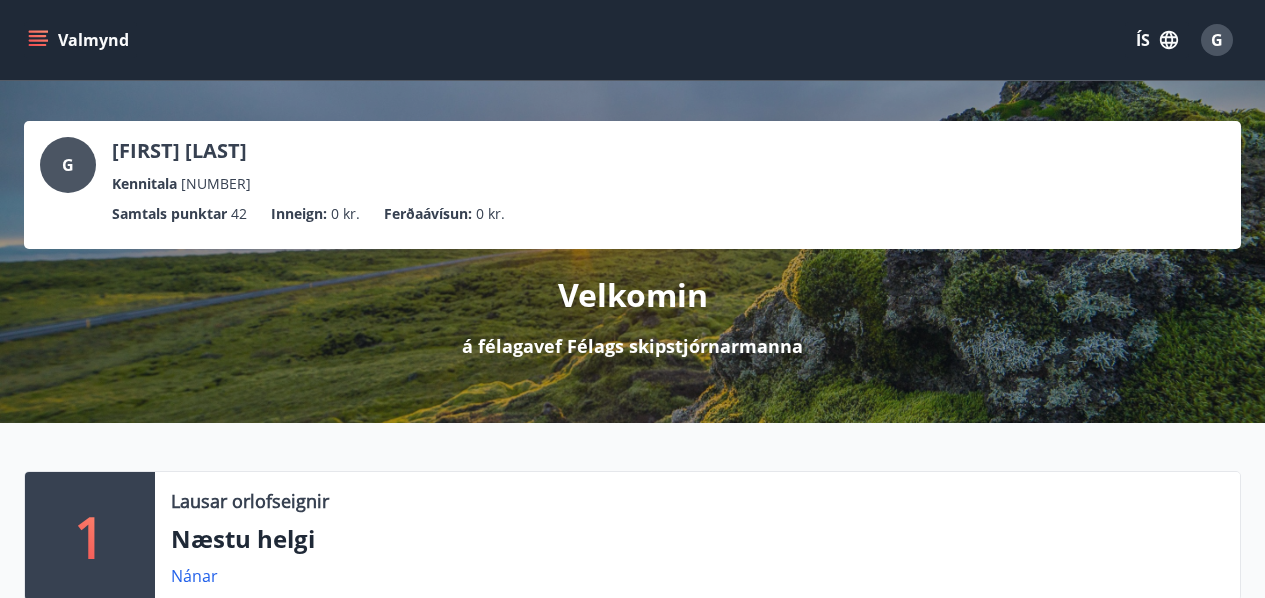 click 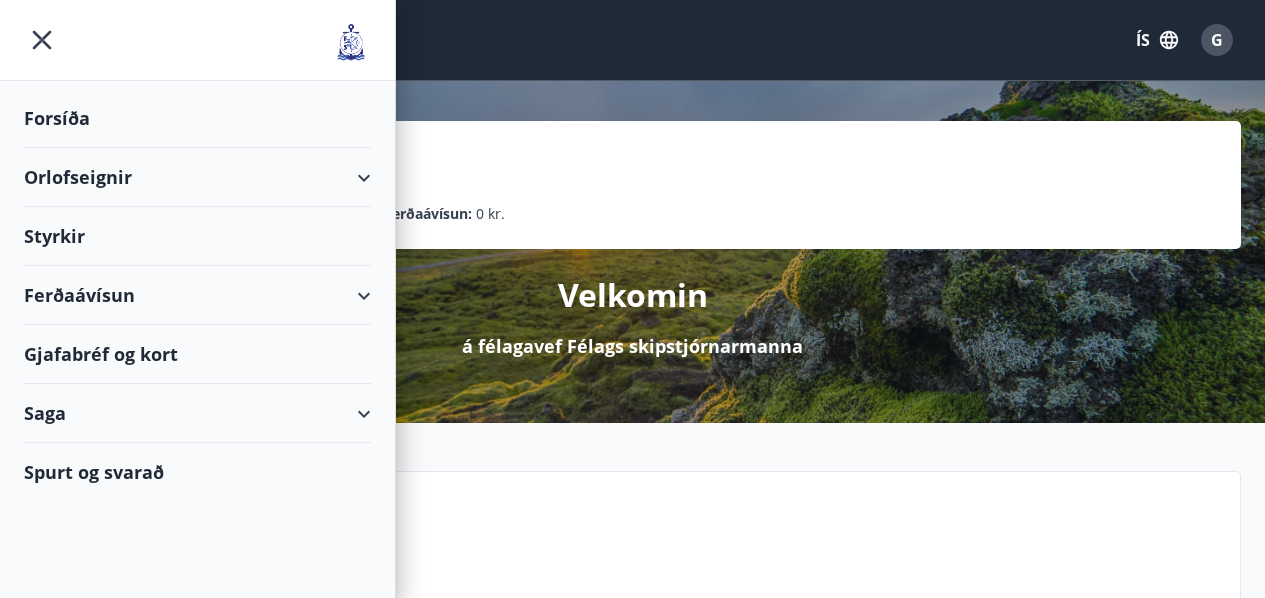 click on "Orlofseignir" at bounding box center [197, 177] 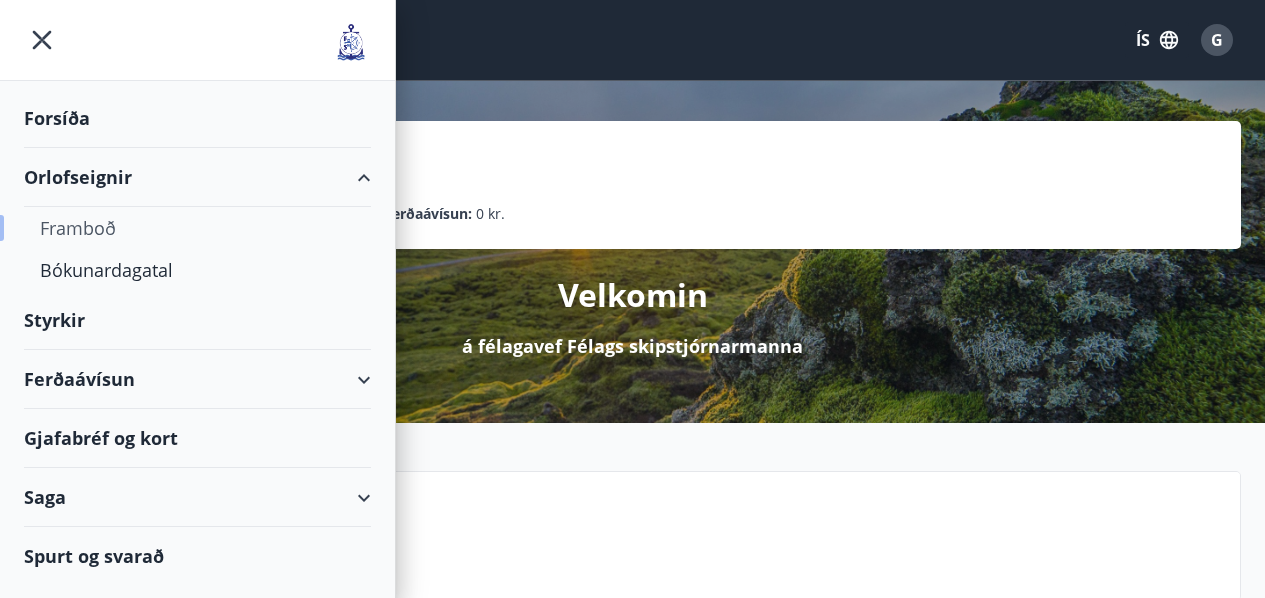 click on "Framboð" at bounding box center (197, 228) 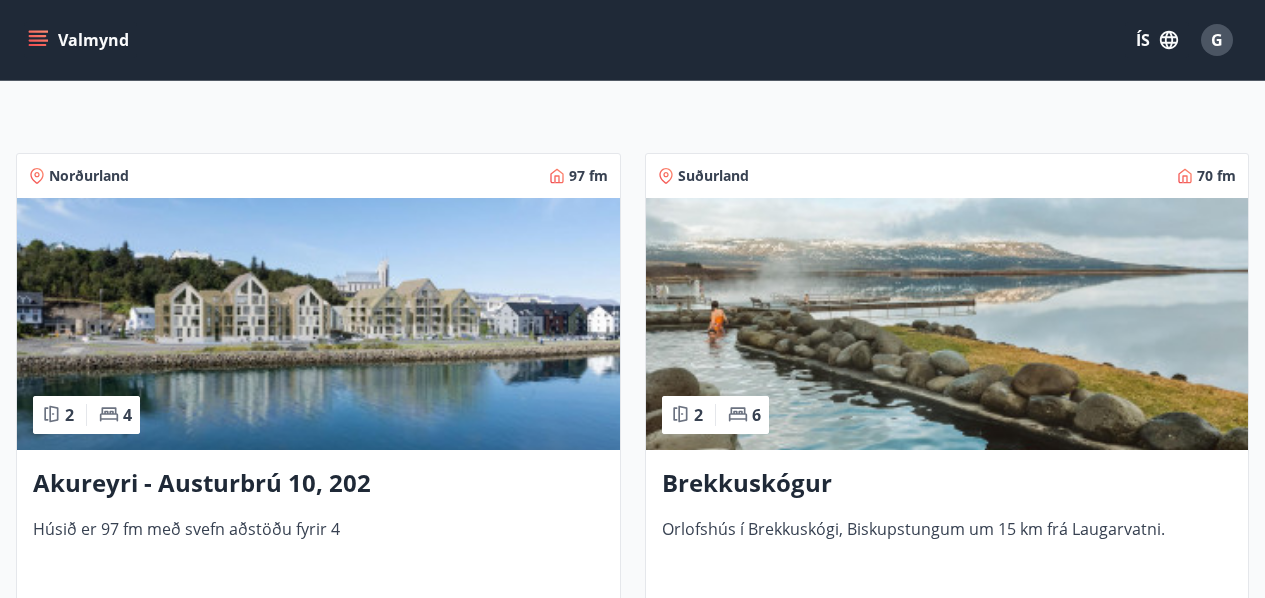scroll, scrollTop: 300, scrollLeft: 0, axis: vertical 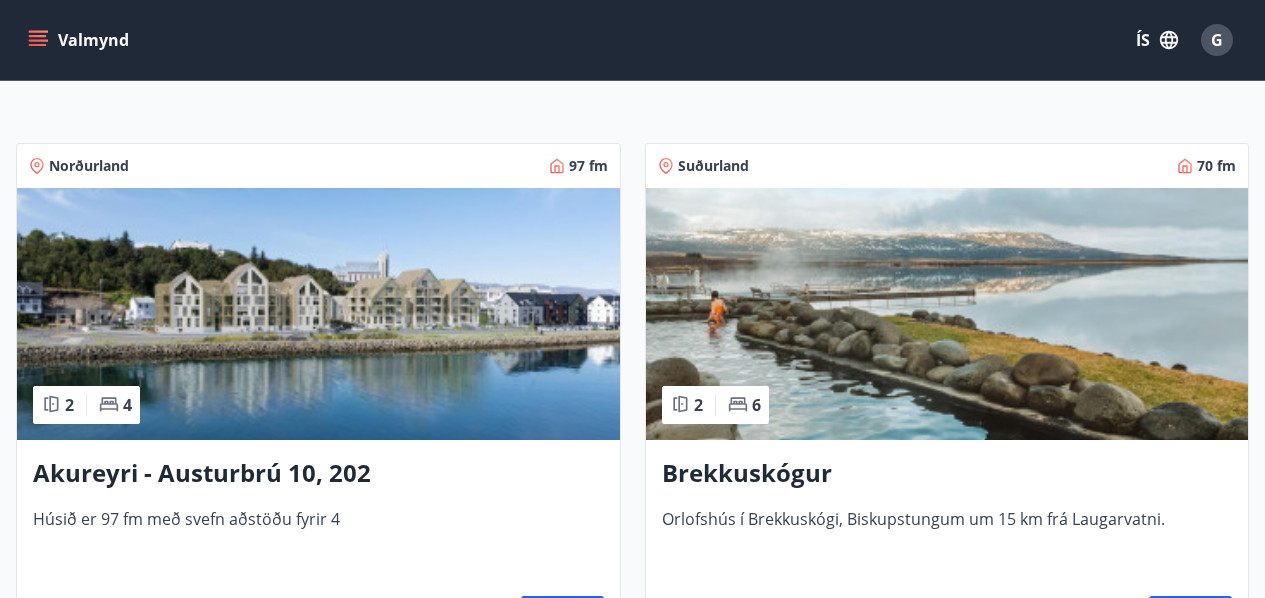 click 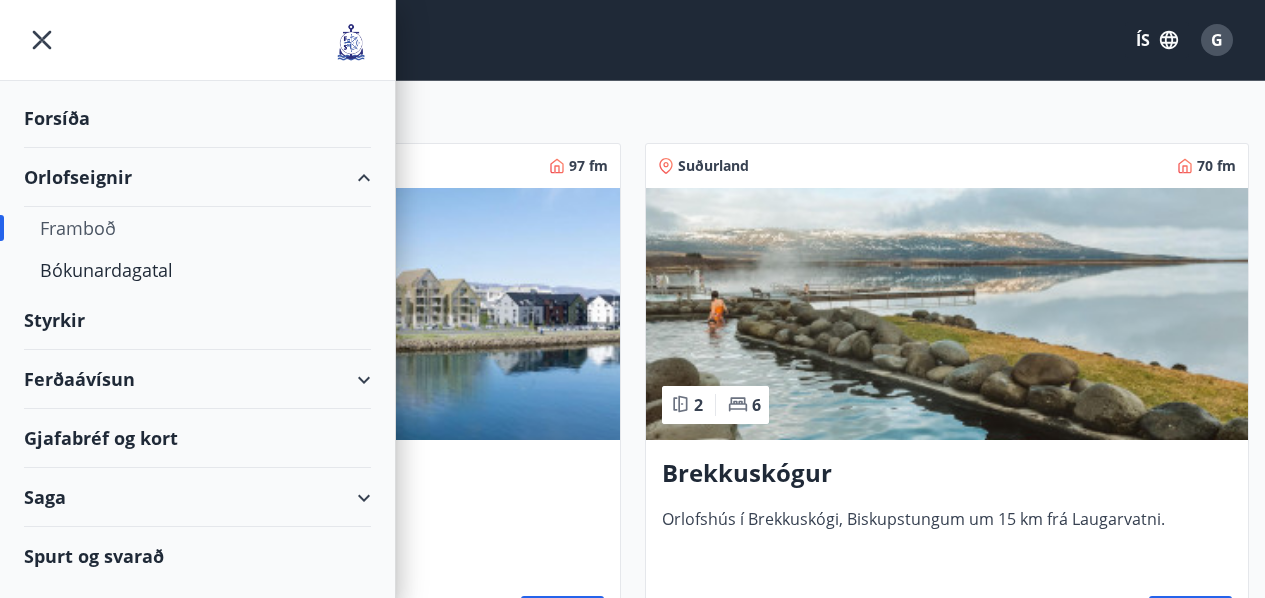 click on "Forsíða" at bounding box center (197, 118) 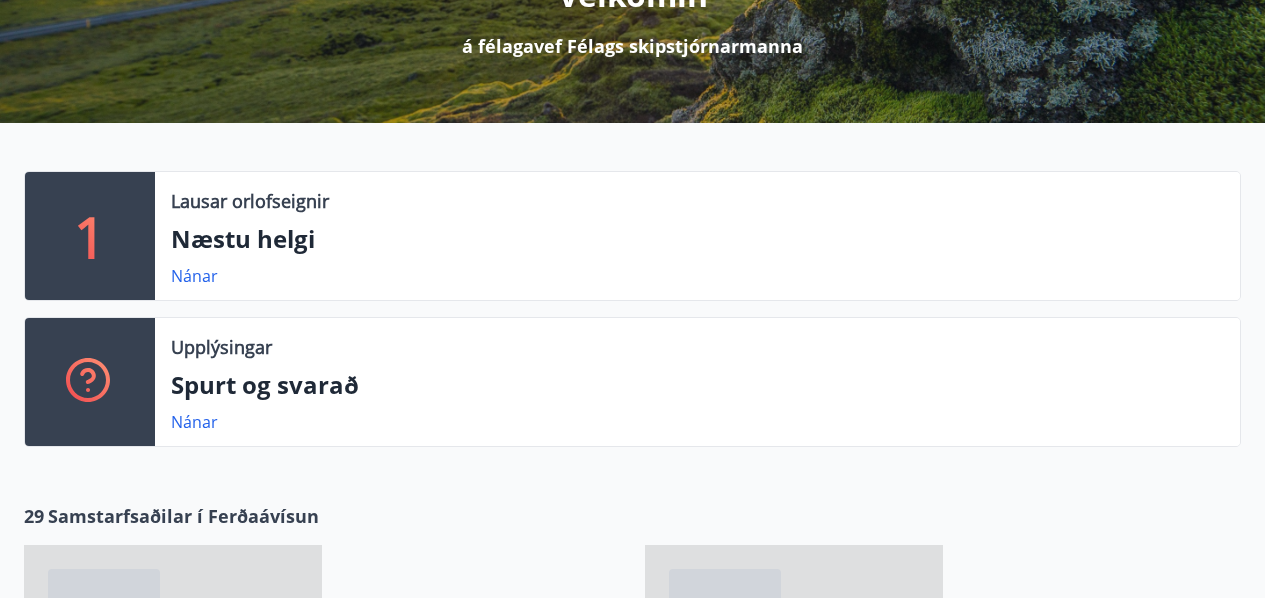 scroll, scrollTop: 0, scrollLeft: 0, axis: both 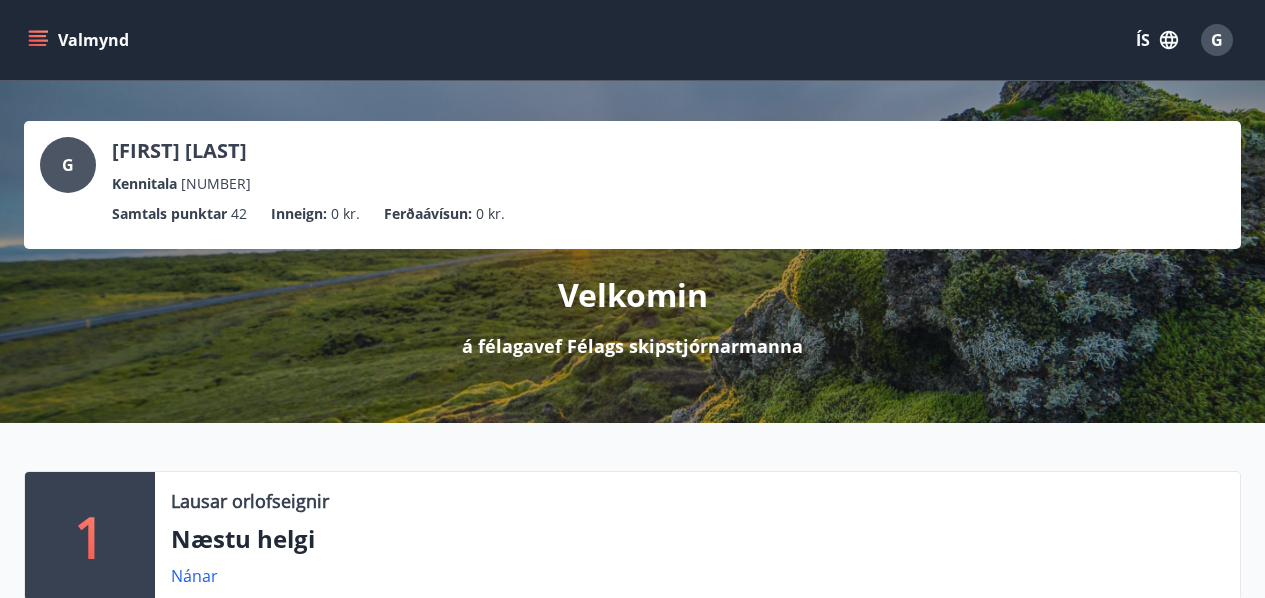 click 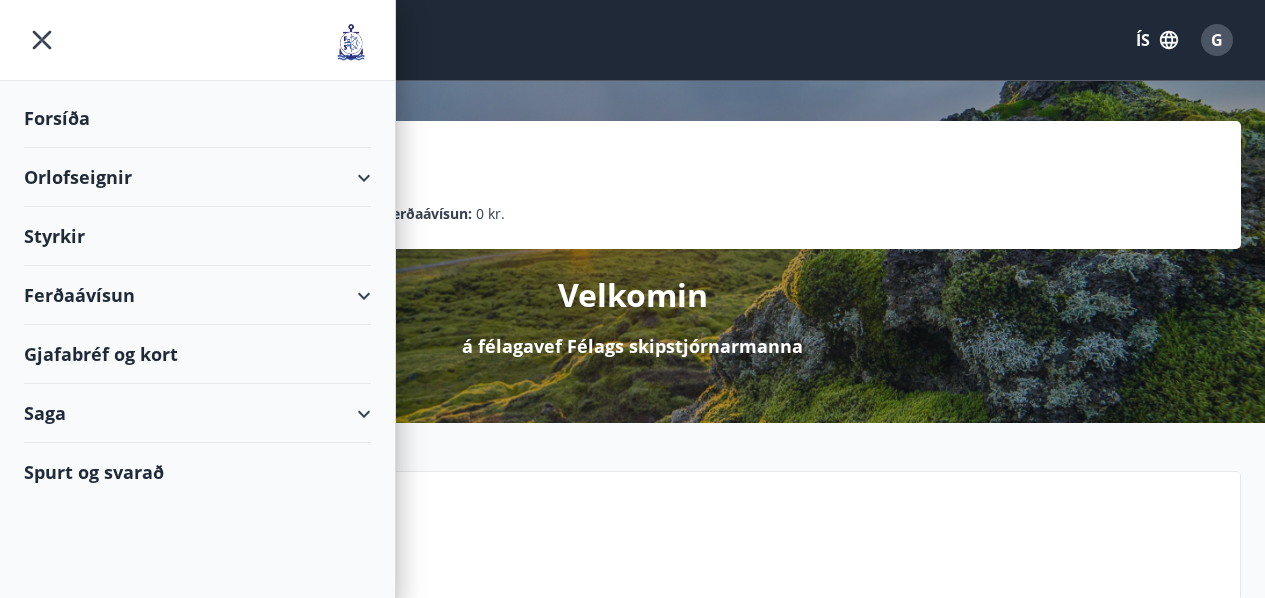 click on "Forsíða" at bounding box center (197, 118) 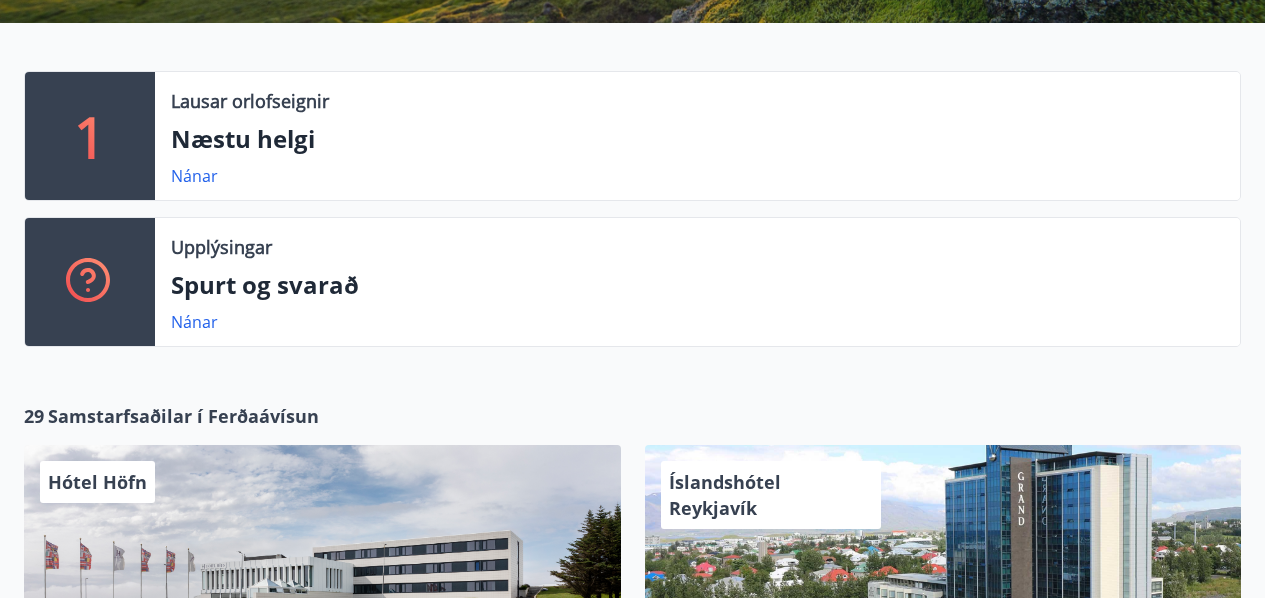 scroll, scrollTop: 200, scrollLeft: 0, axis: vertical 